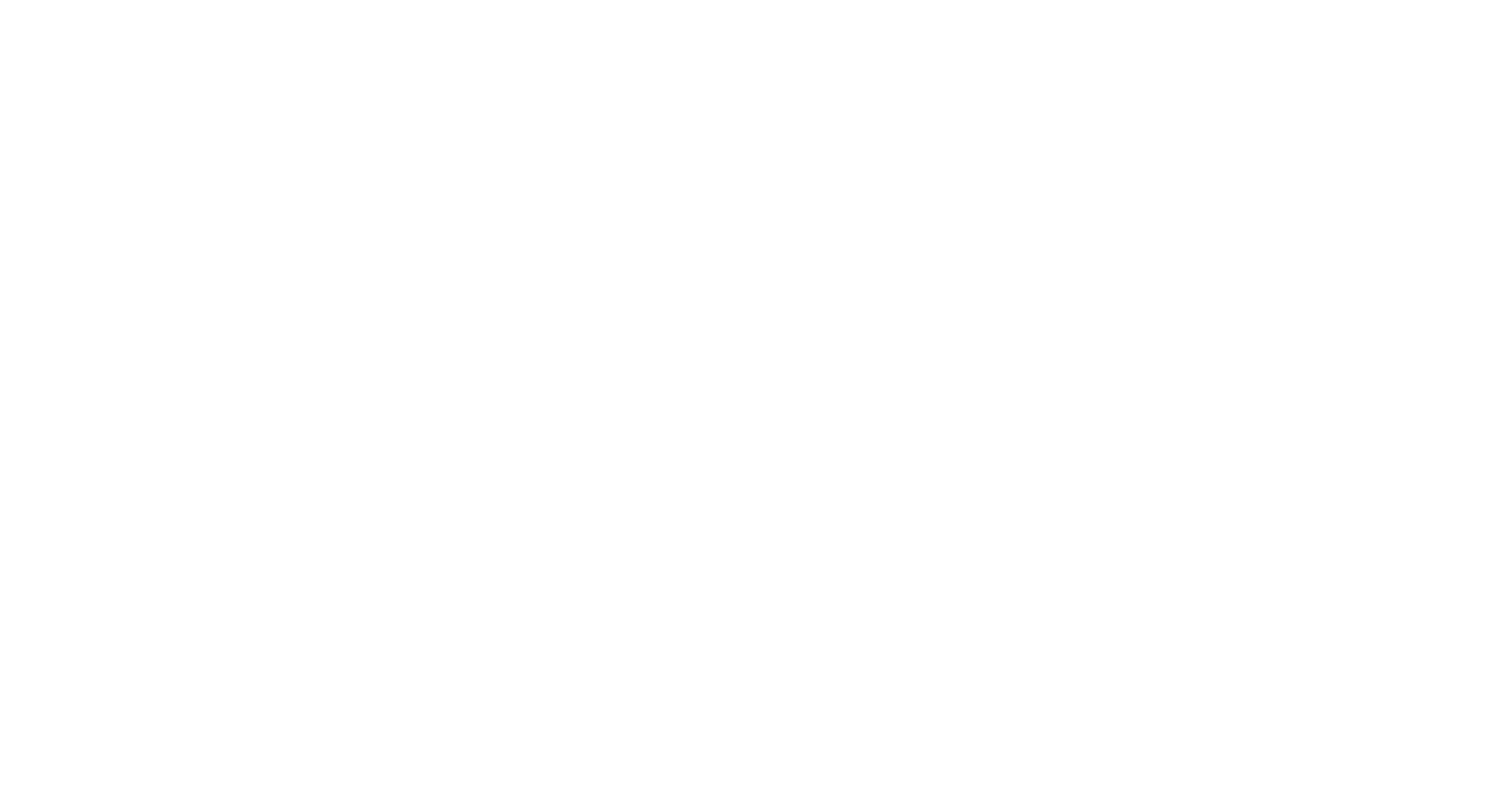 scroll, scrollTop: 0, scrollLeft: 0, axis: both 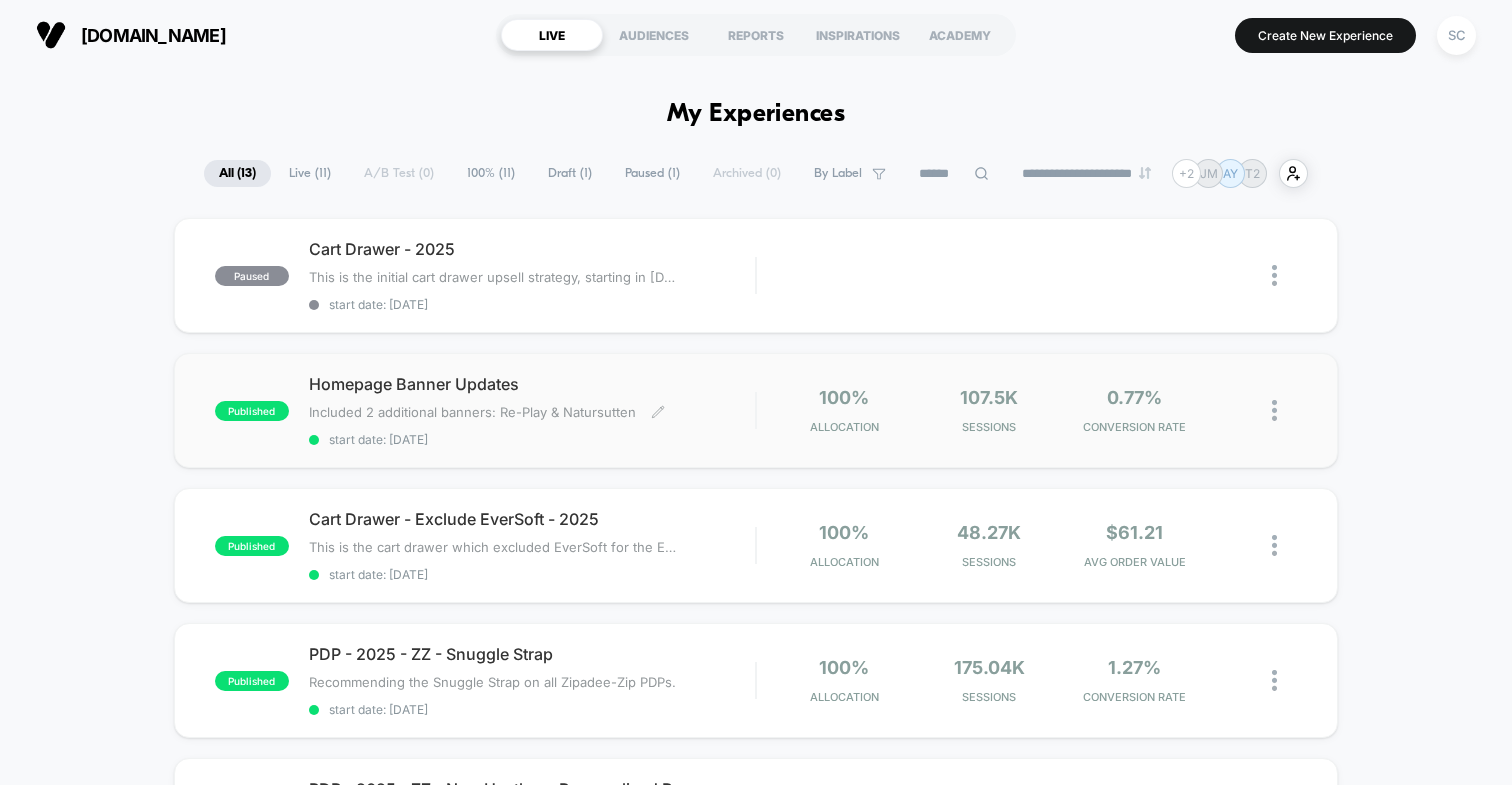 click on "start date: [DATE]" at bounding box center [532, 439] 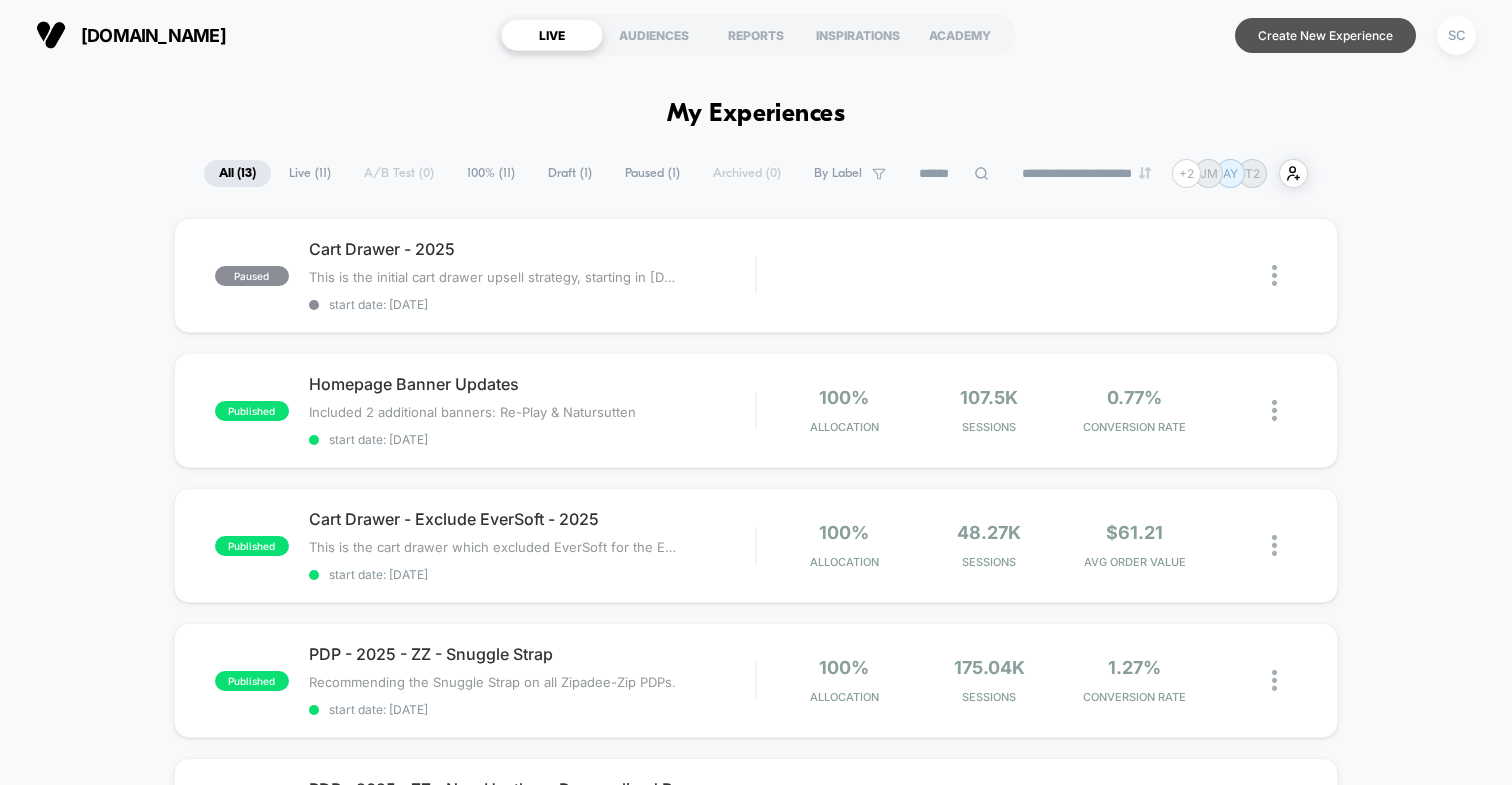 click on "Create New Experience" at bounding box center (1325, 35) 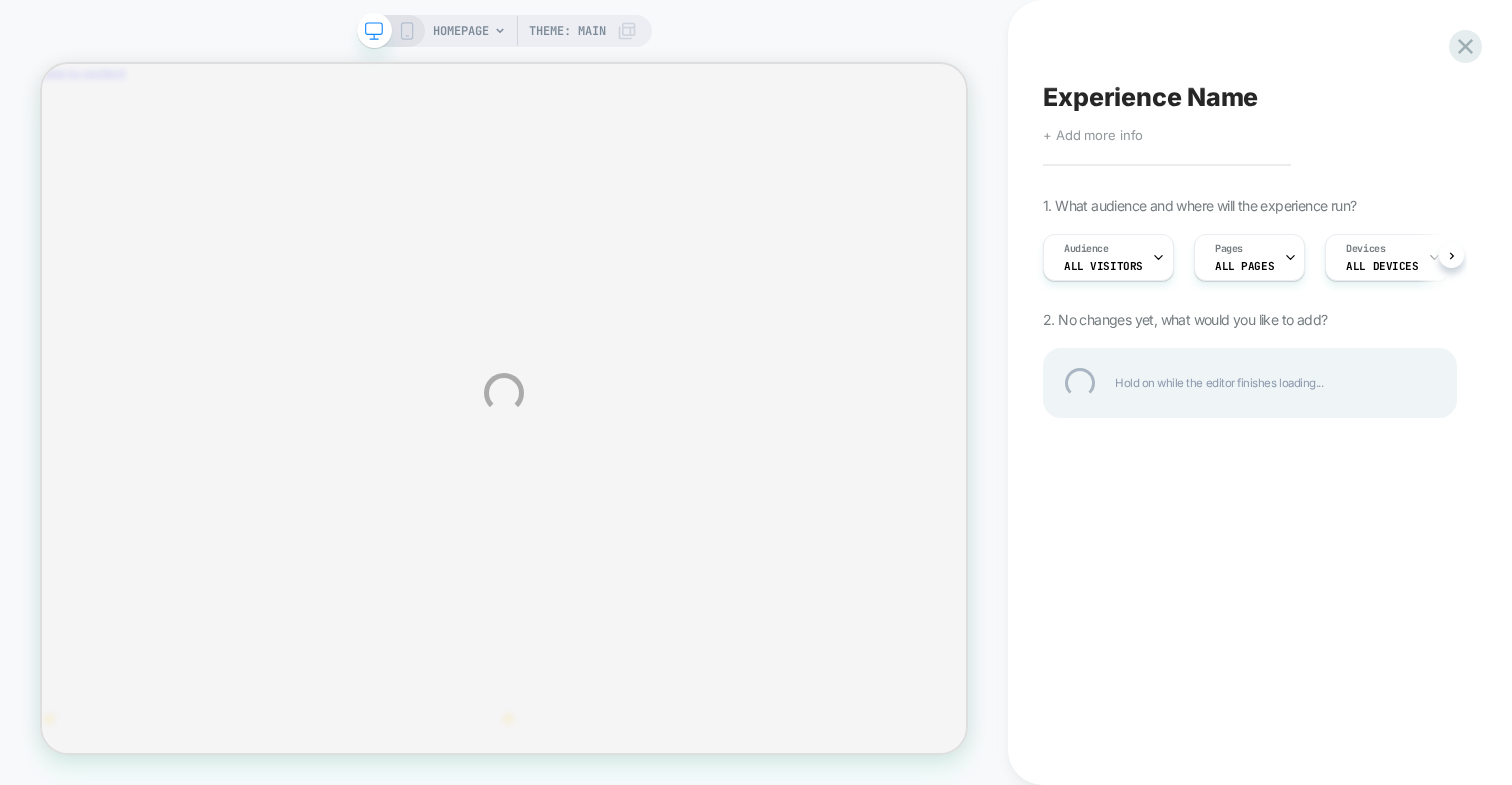 scroll, scrollTop: 0, scrollLeft: 0, axis: both 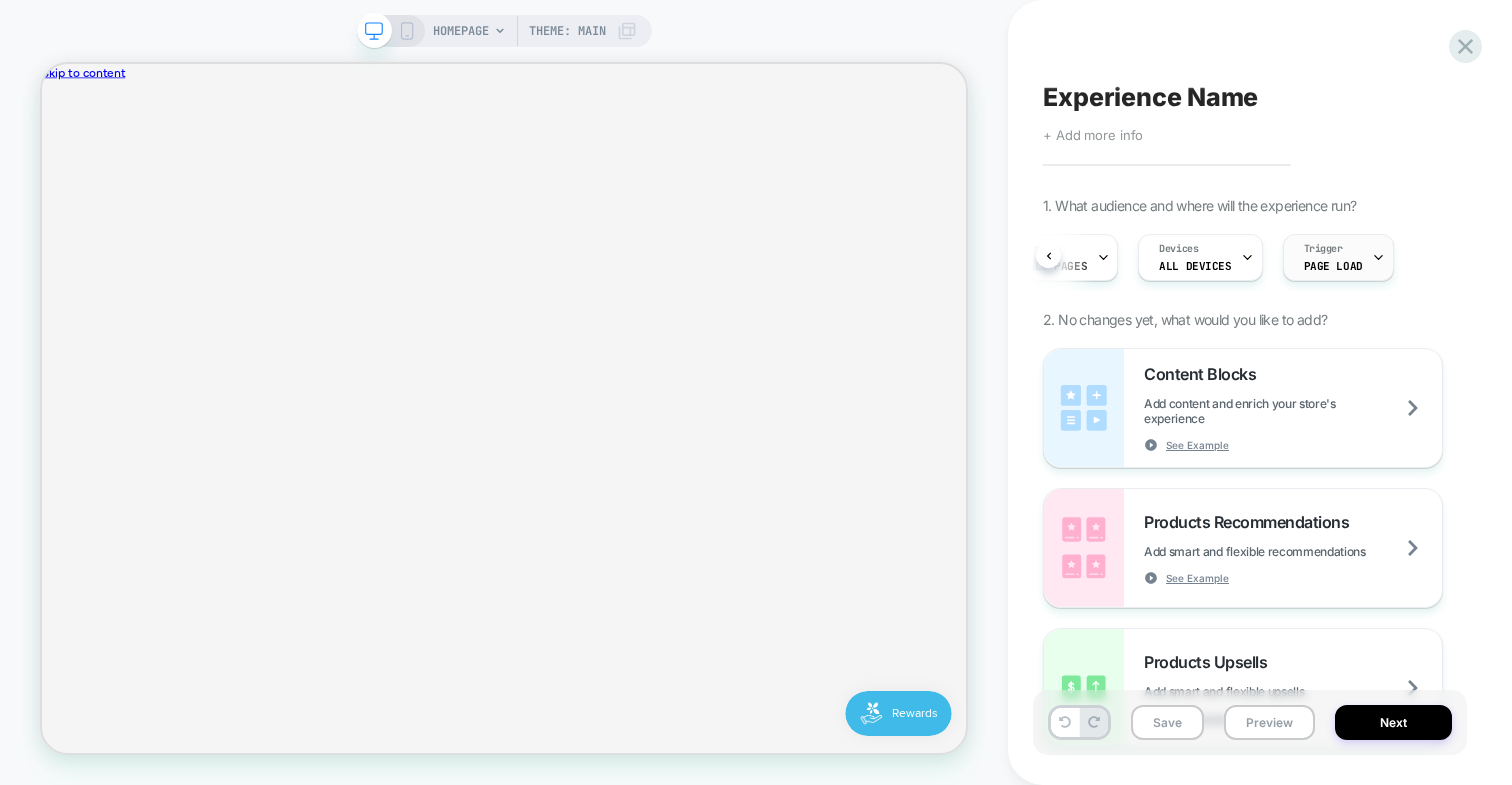 click on "Page Load" at bounding box center [1333, 266] 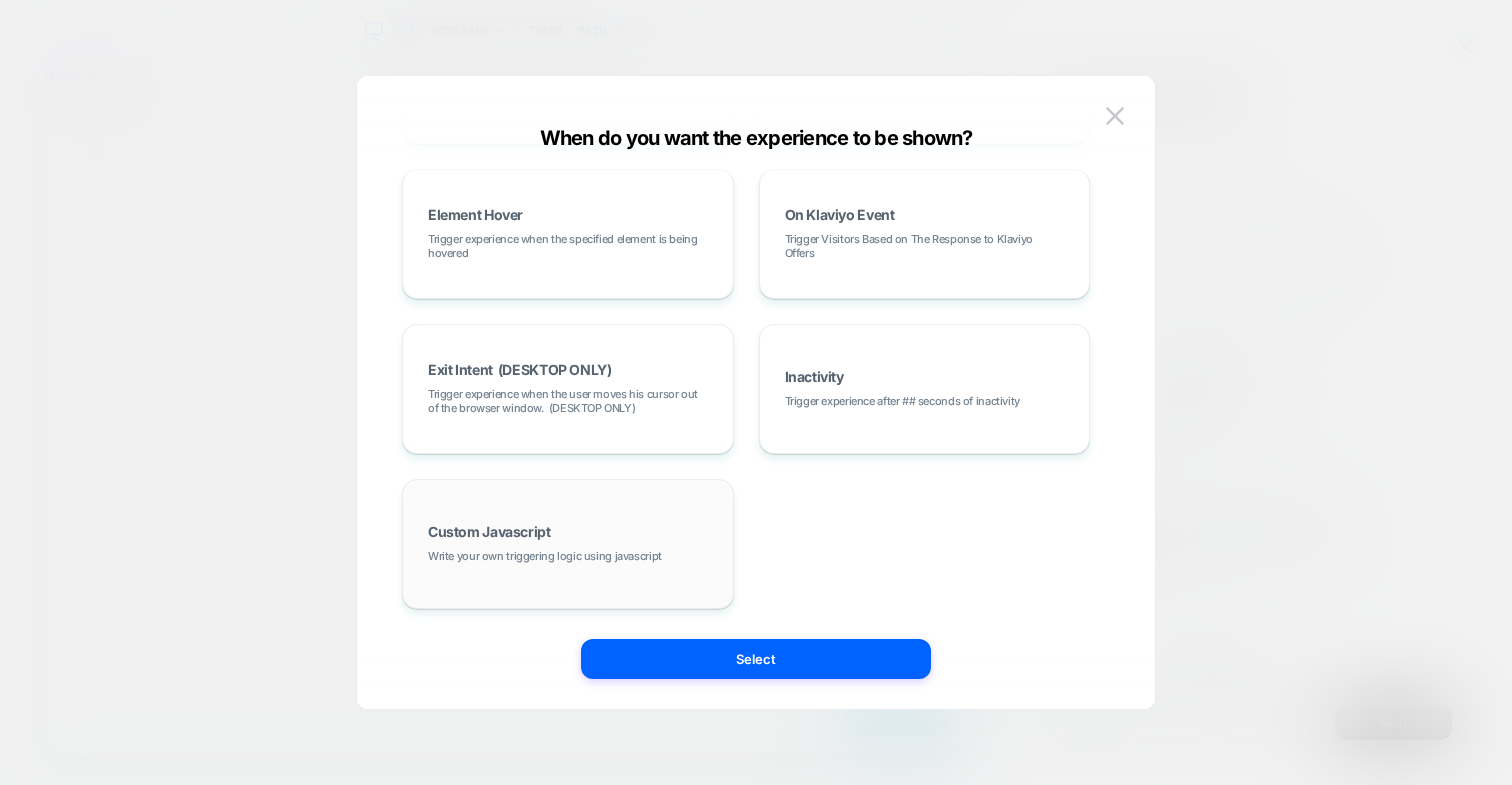 scroll, scrollTop: 0, scrollLeft: 0, axis: both 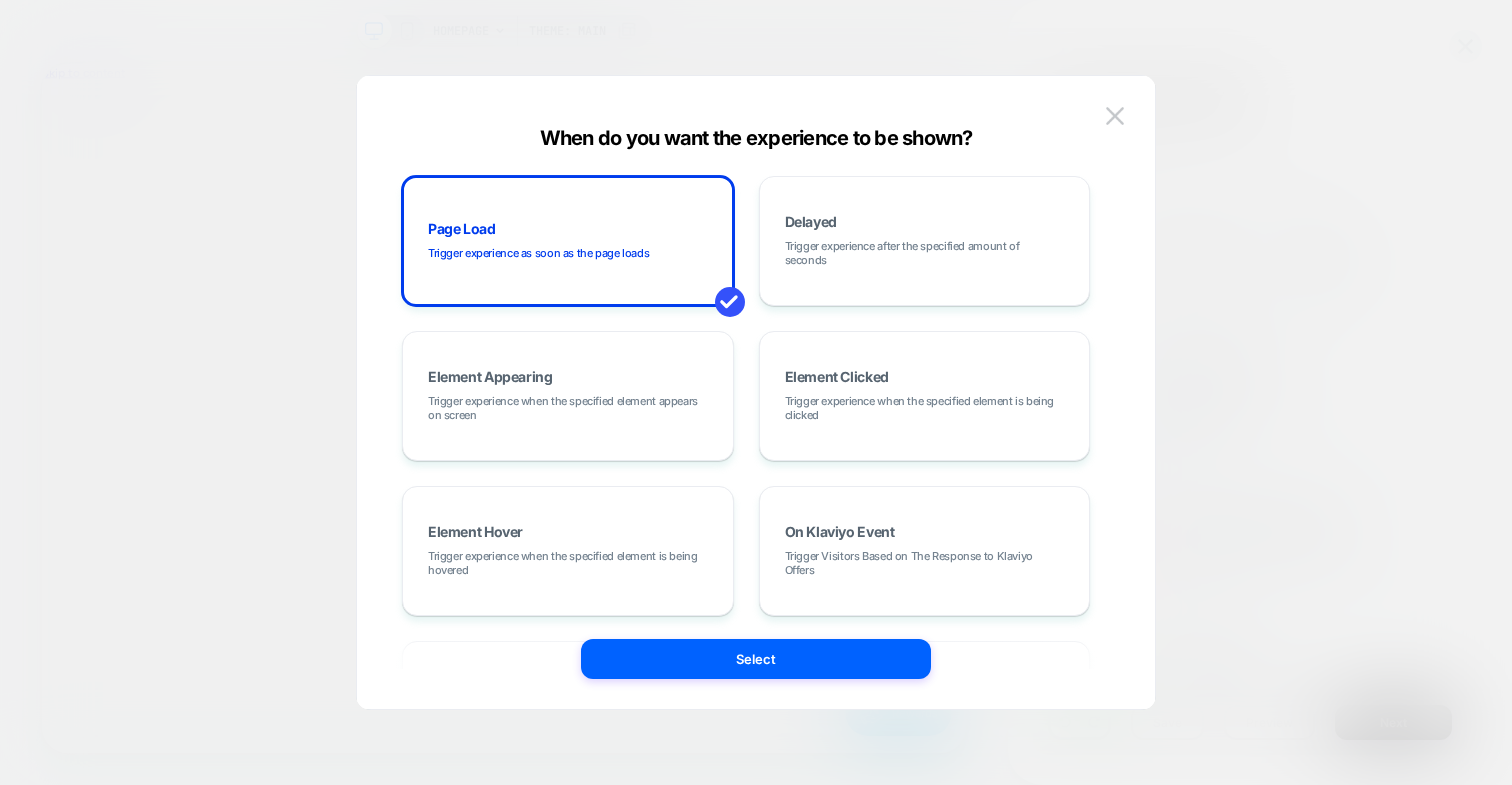 click on "When do you want the experience to be shown? Page Load Trigger experience as soon as the page loads Delayed Trigger experience after the specified amount of seconds Element Appearing Trigger experience when the specified element appears on screen Element Clicked Trigger experience when the specified element is being clicked Element Hover Trigger experience when the specified element is being hovered On Klaviyo Event Trigger Visitors Based on The Response to Klaviyo Offers Exit Intent (DESKTOP ONLY) Trigger experience when the user moves his cursor out of the browser window. (DESKTOP ONLY) Inactivity Trigger experience after ## seconds of inactivity Custom Javascript Write your own triggering logic using javascript Select" at bounding box center [756, 392] 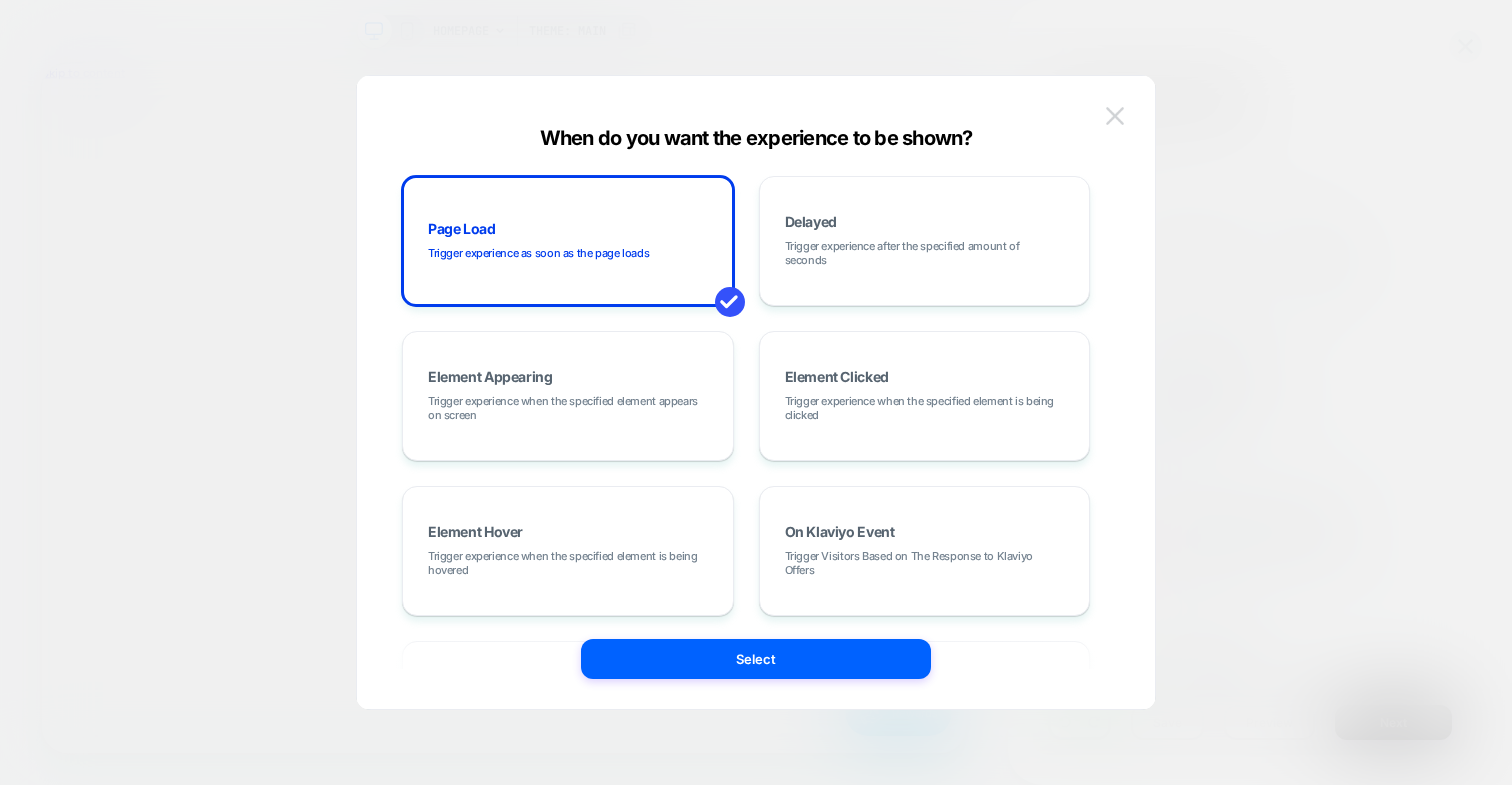 click at bounding box center (1115, 115) 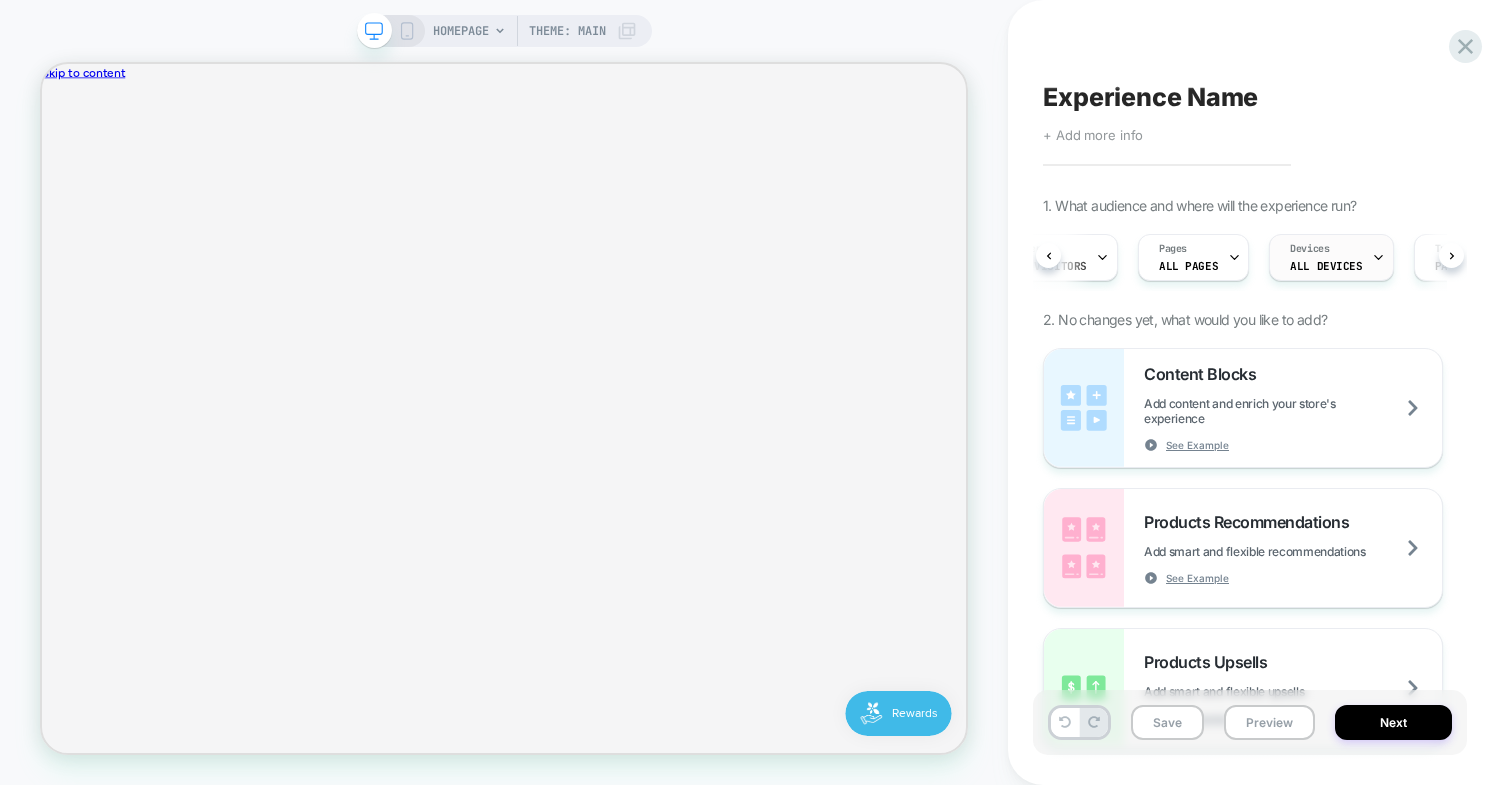 scroll, scrollTop: 0, scrollLeft: 187, axis: horizontal 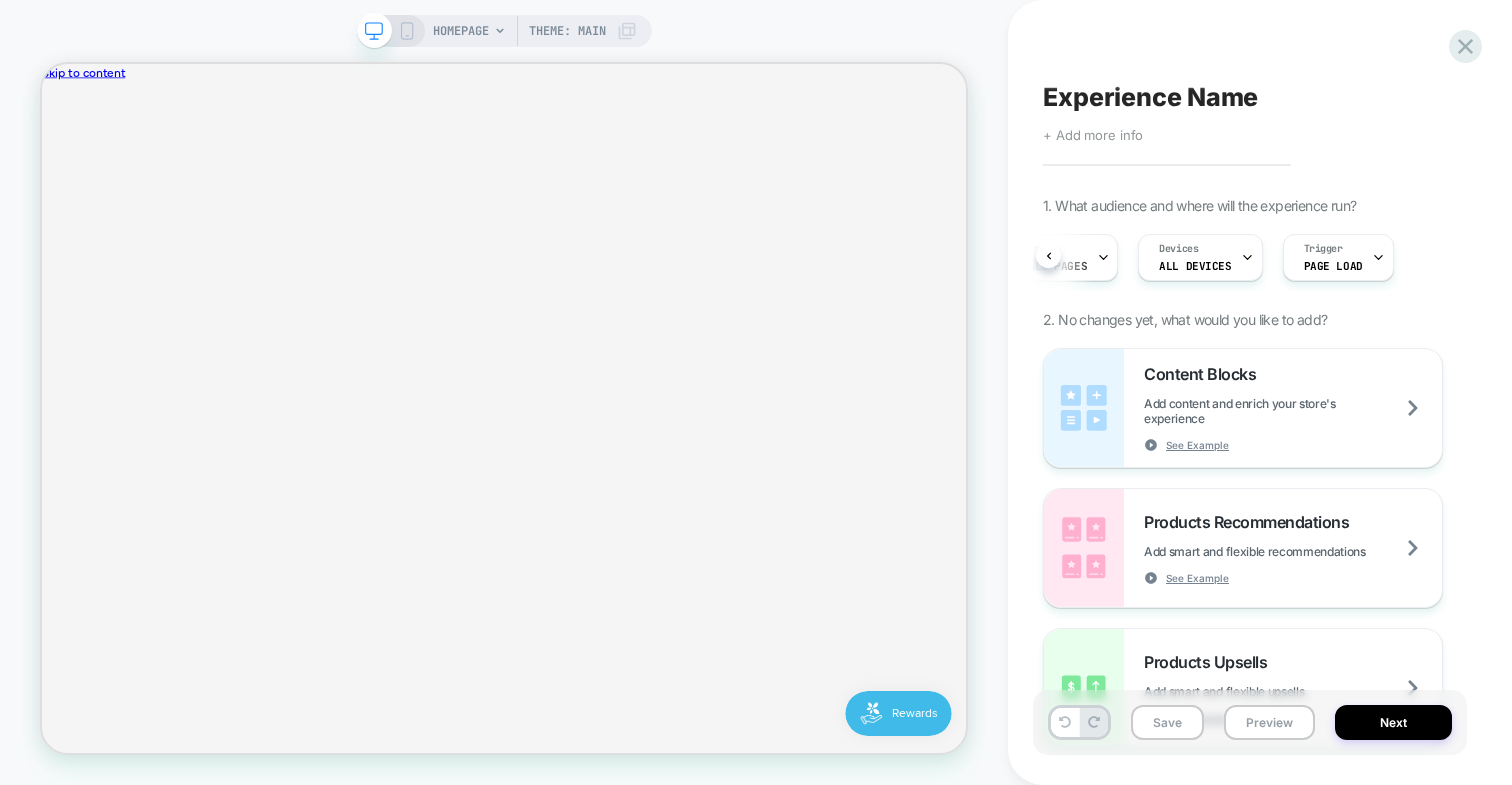 click 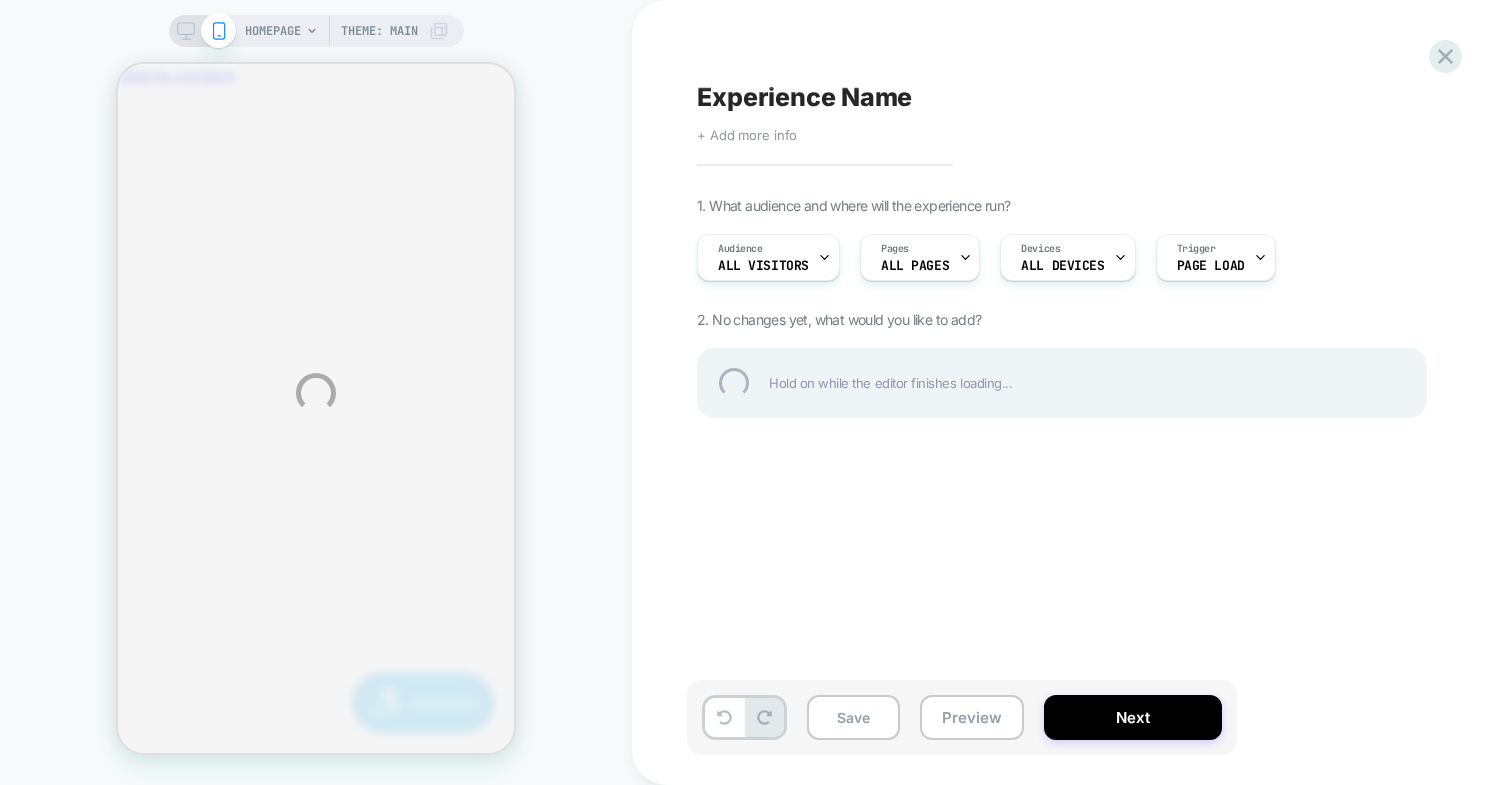 scroll, scrollTop: 0, scrollLeft: 0, axis: both 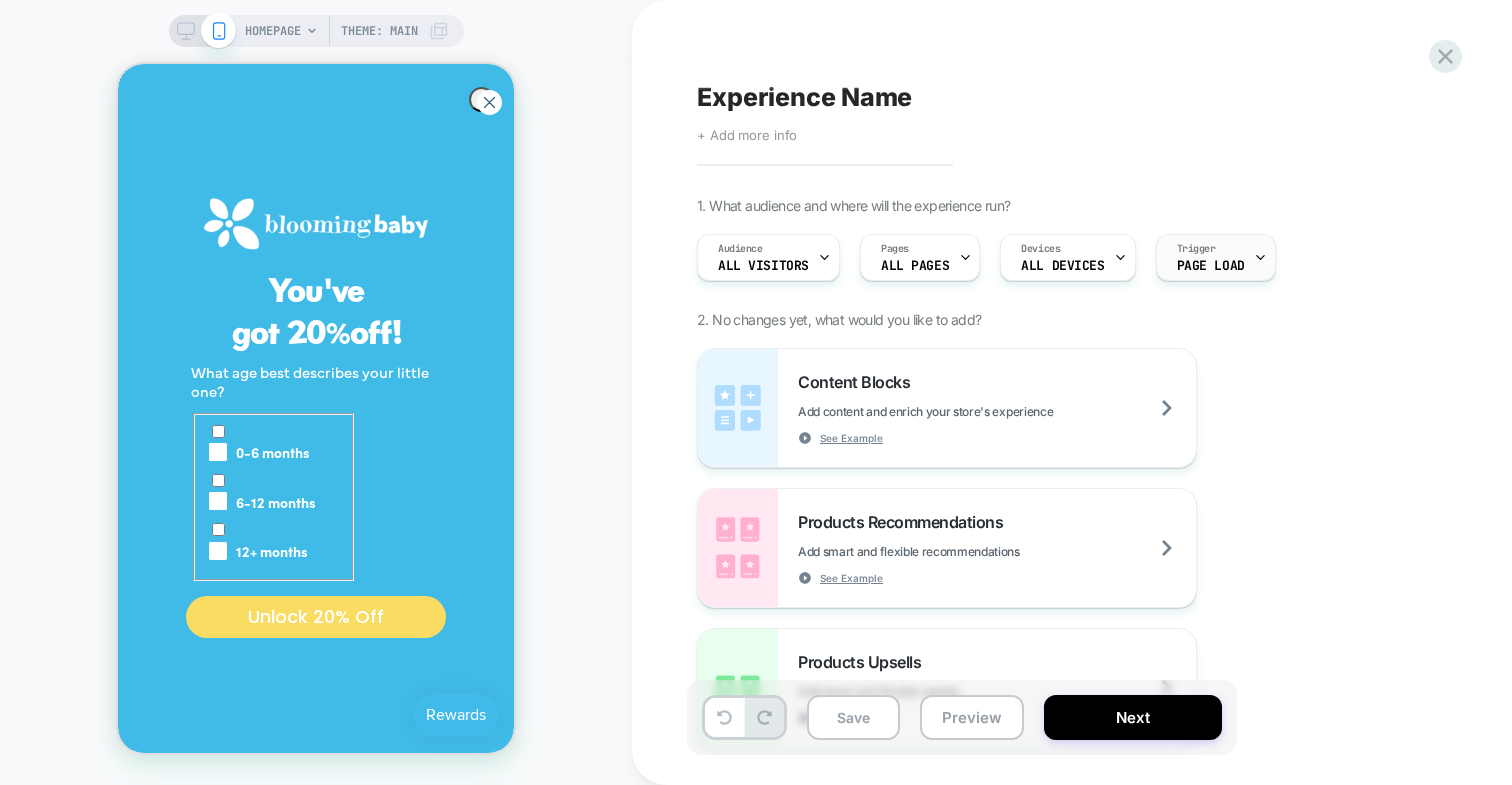 click on "Trigger Page Load" at bounding box center [1211, 257] 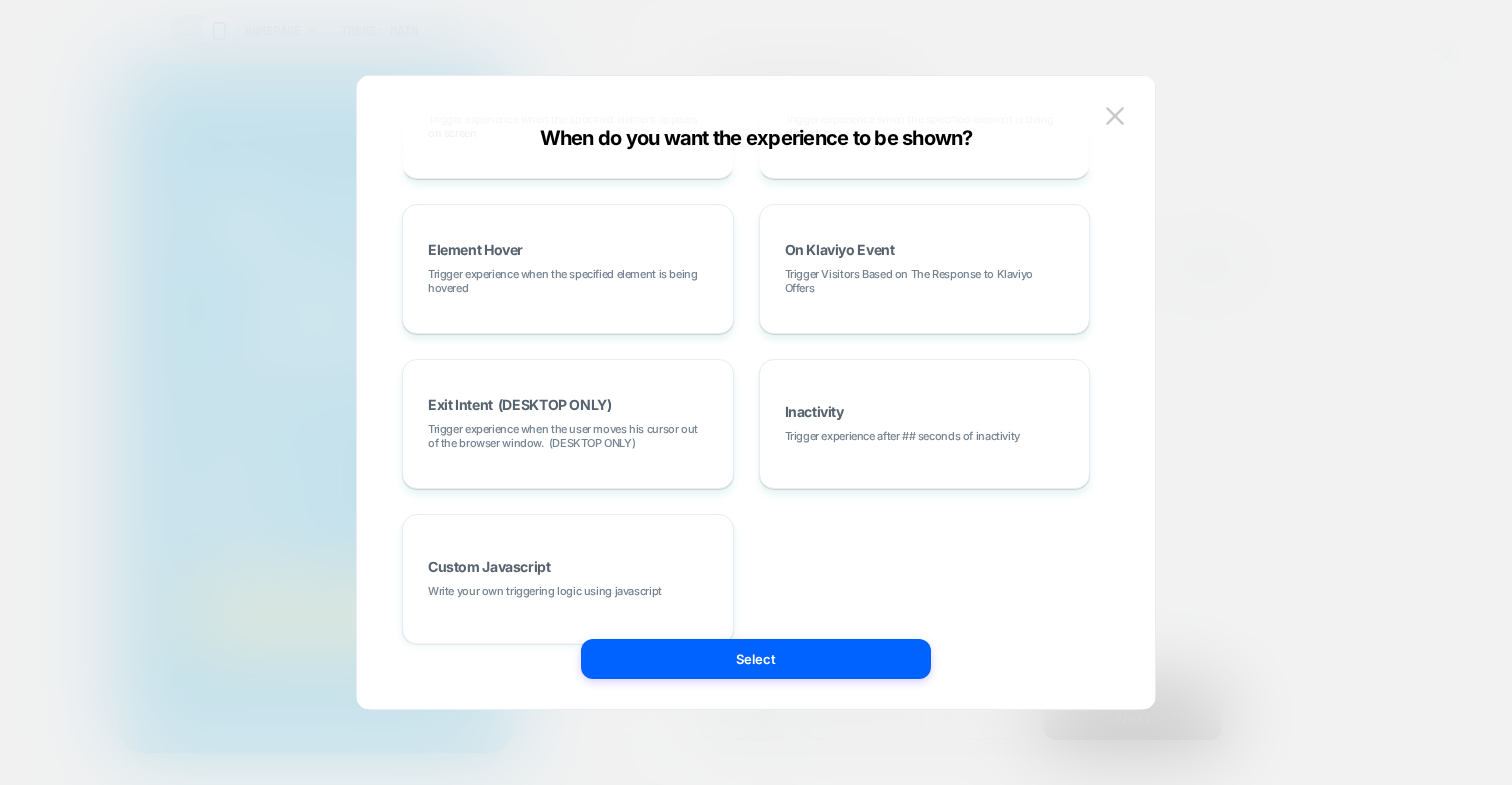 scroll, scrollTop: 317, scrollLeft: 0, axis: vertical 